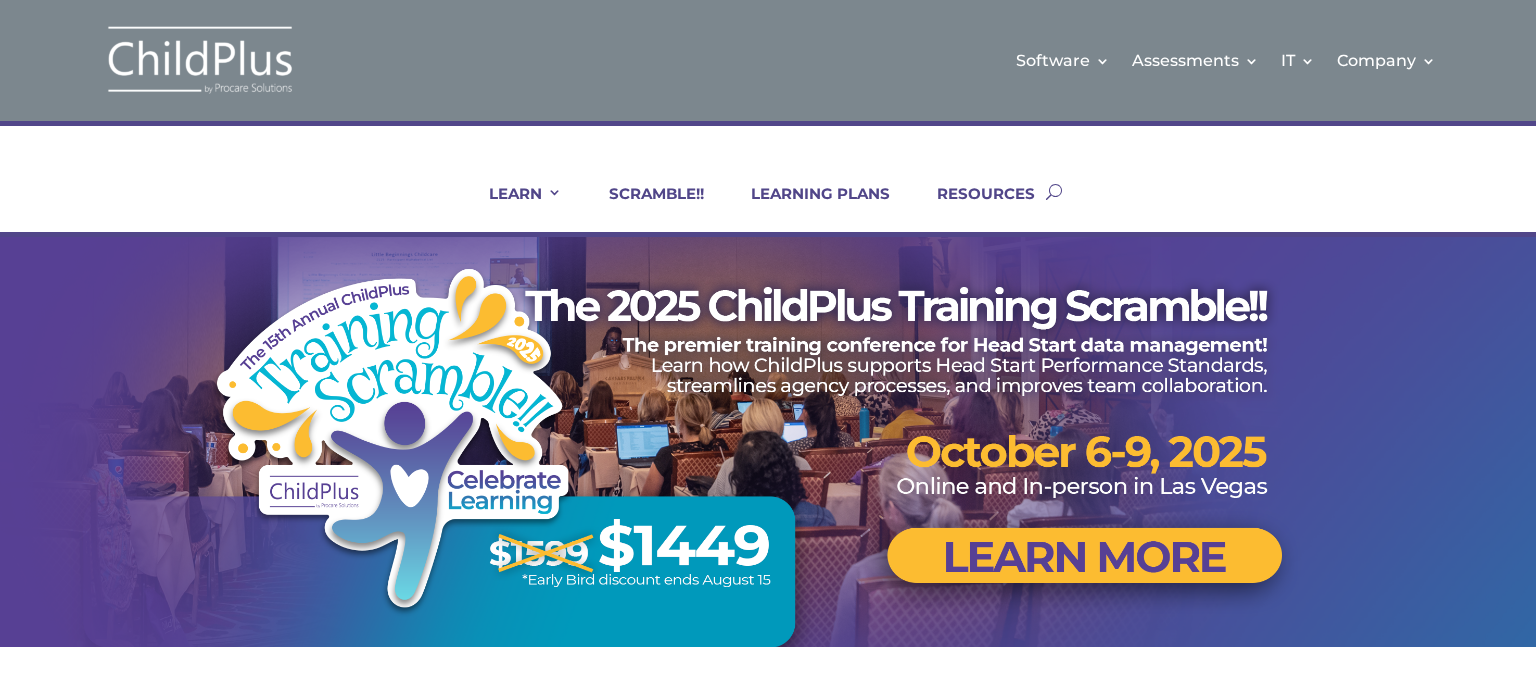 scroll, scrollTop: 0, scrollLeft: 0, axis: both 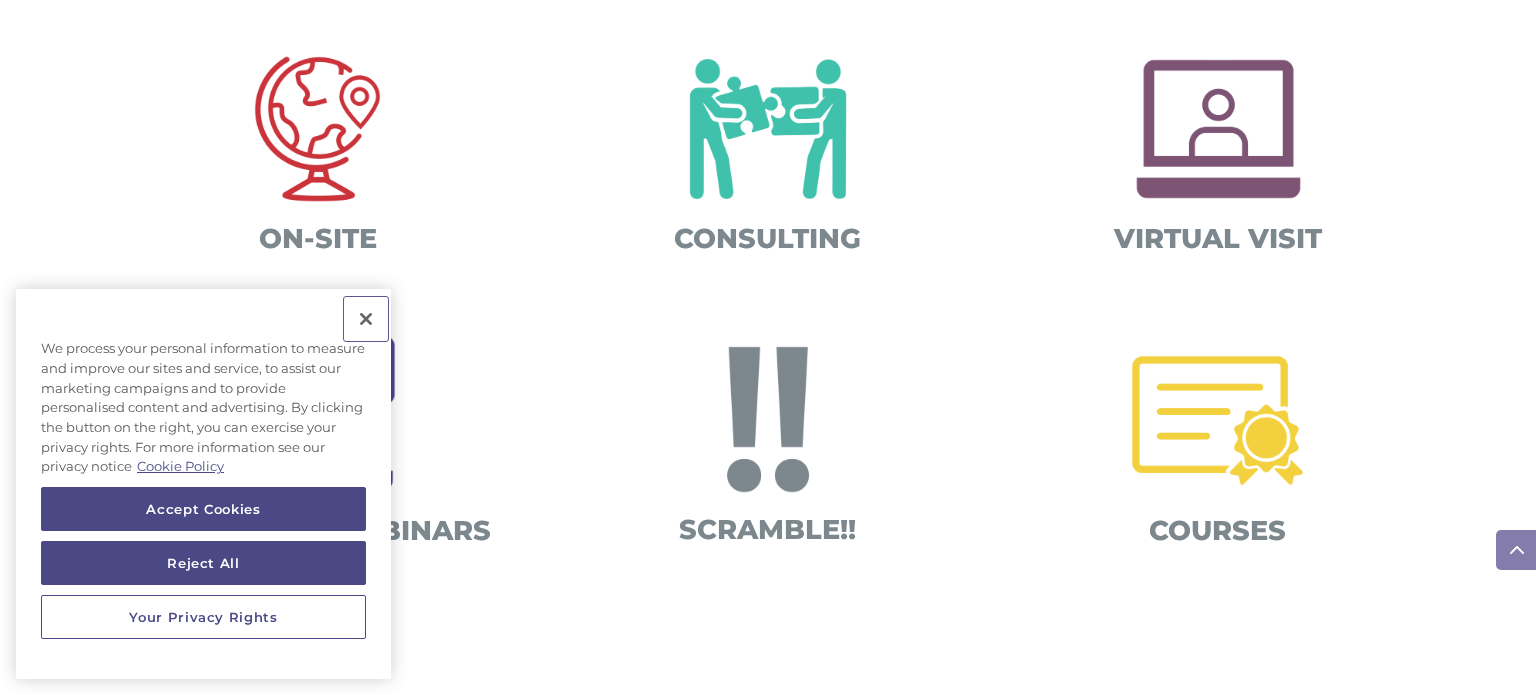 click at bounding box center (366, 319) 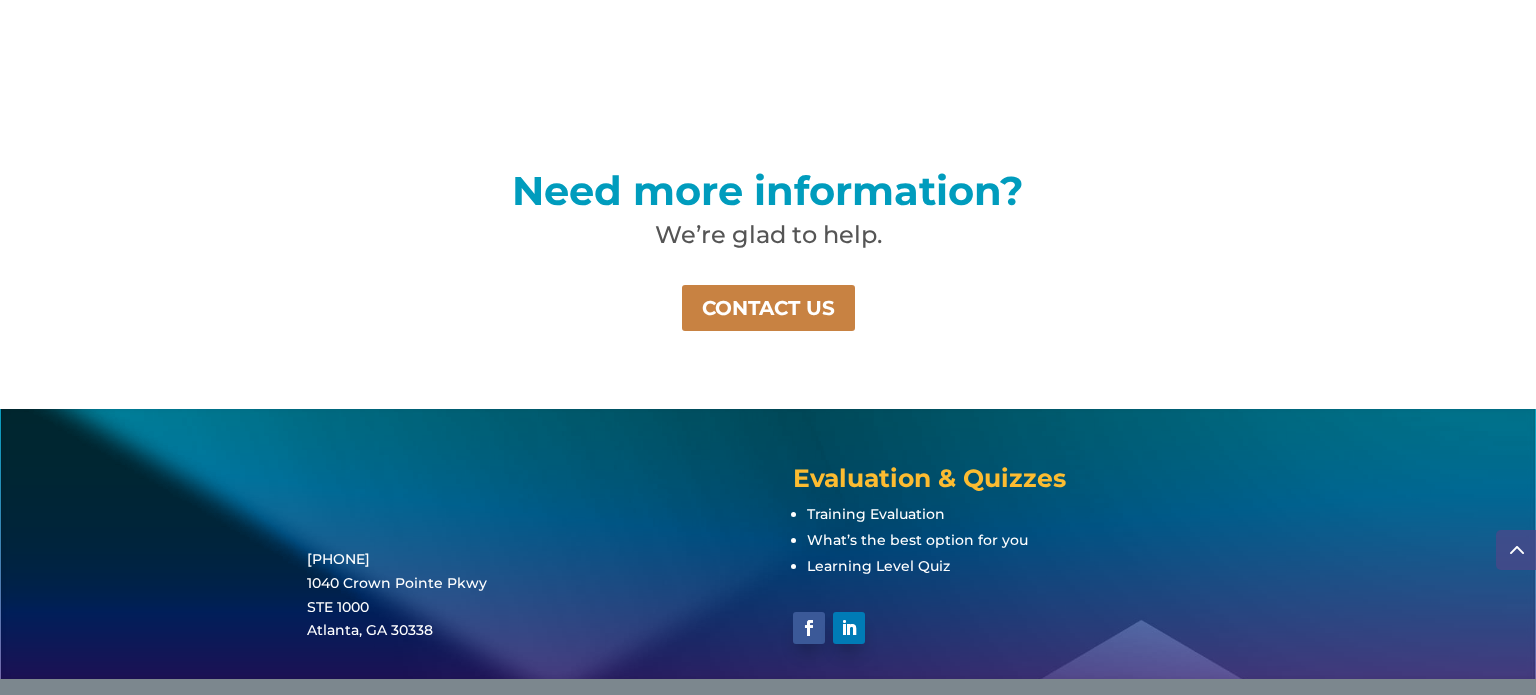 scroll, scrollTop: 1498, scrollLeft: 0, axis: vertical 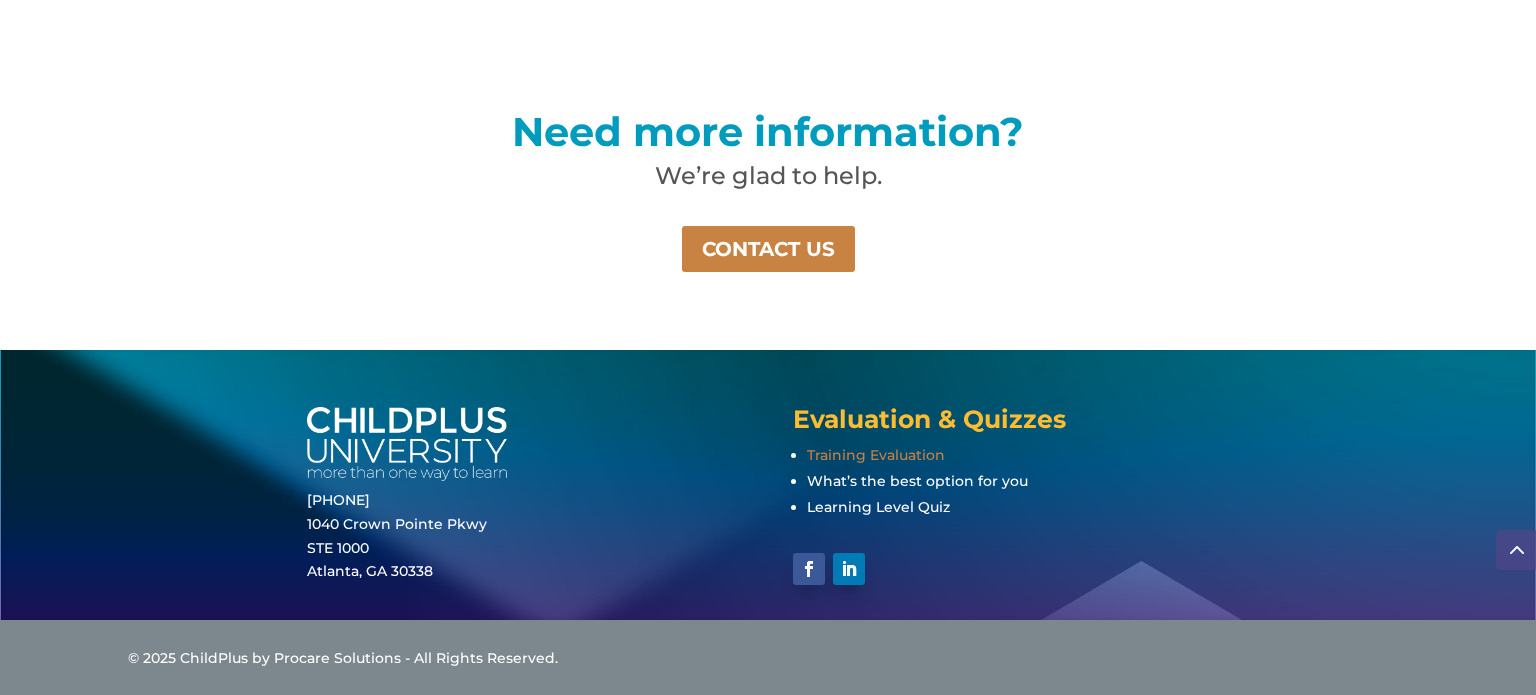 click on "Training Evaluation" at bounding box center [876, 455] 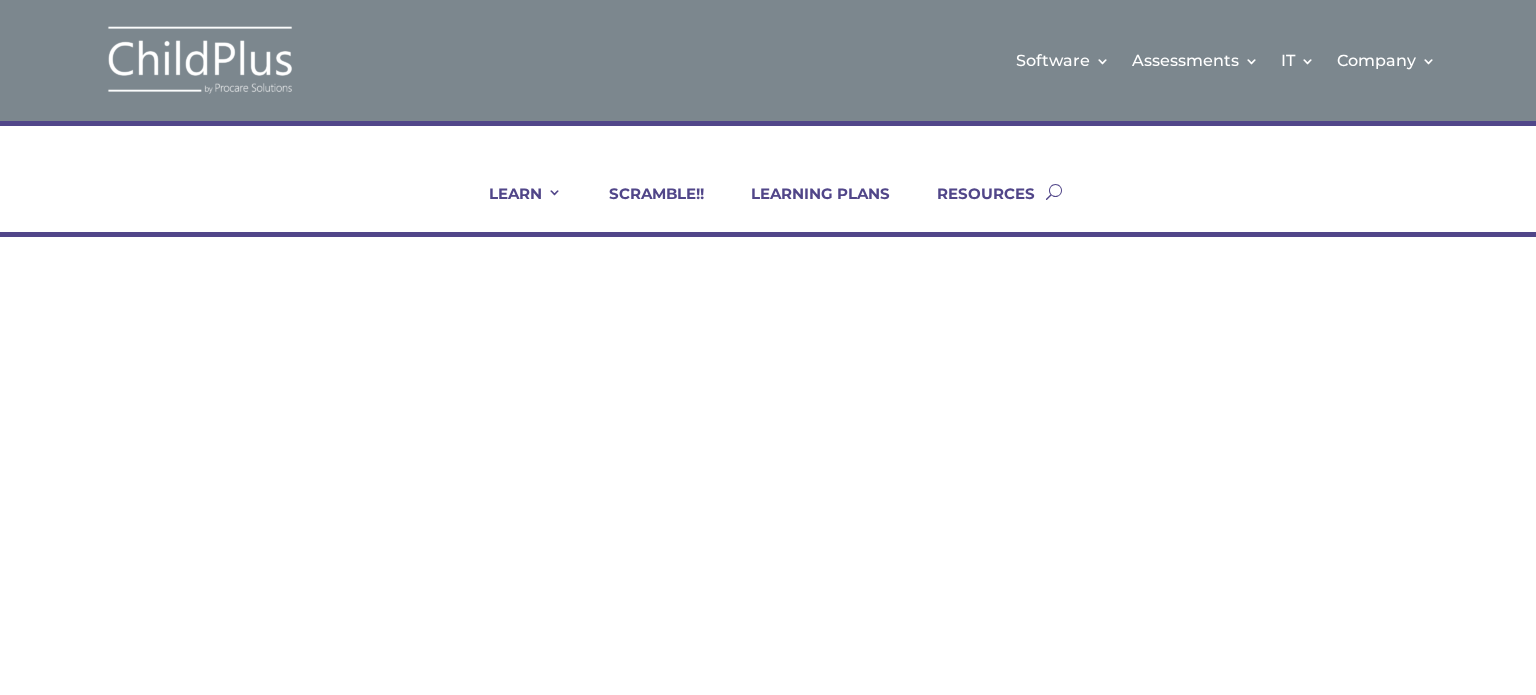 scroll, scrollTop: 0, scrollLeft: 0, axis: both 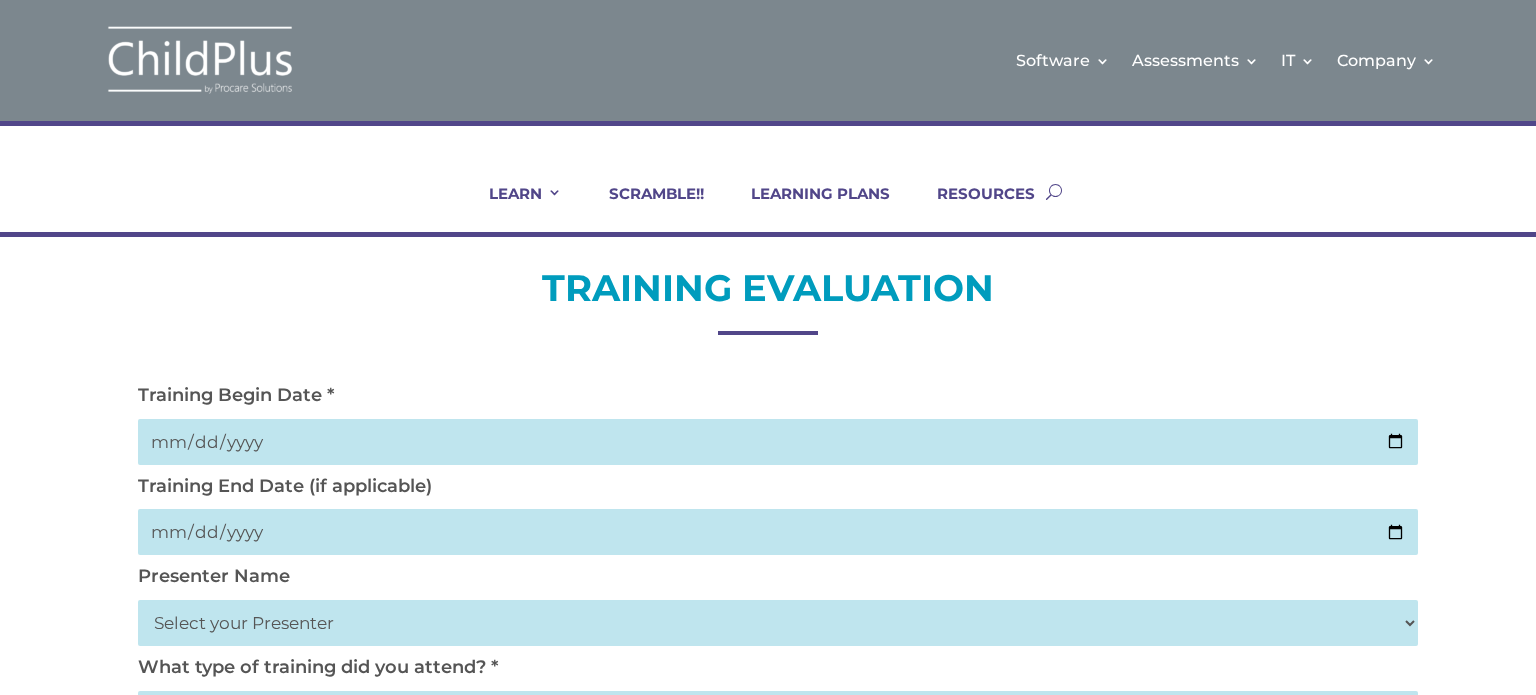 click at bounding box center [778, 442] 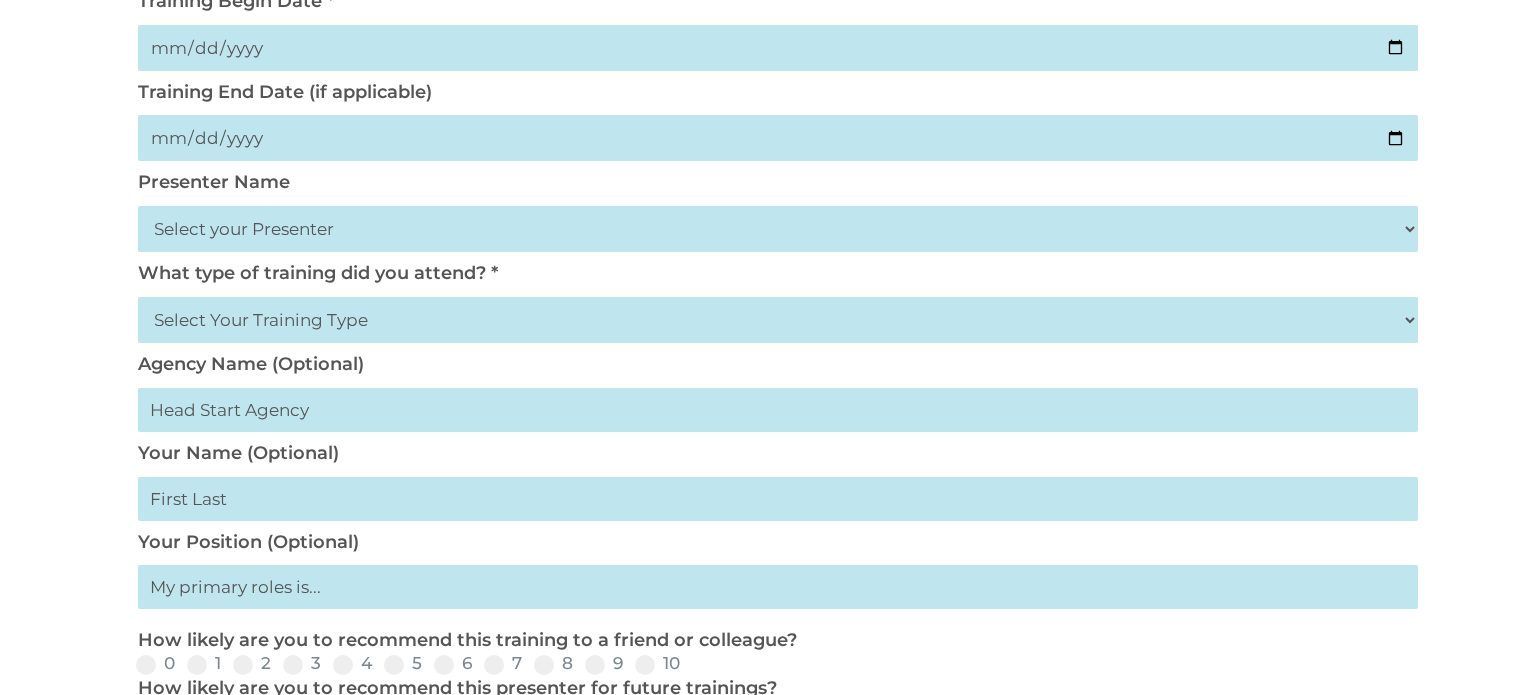 scroll, scrollTop: 403, scrollLeft: 0, axis: vertical 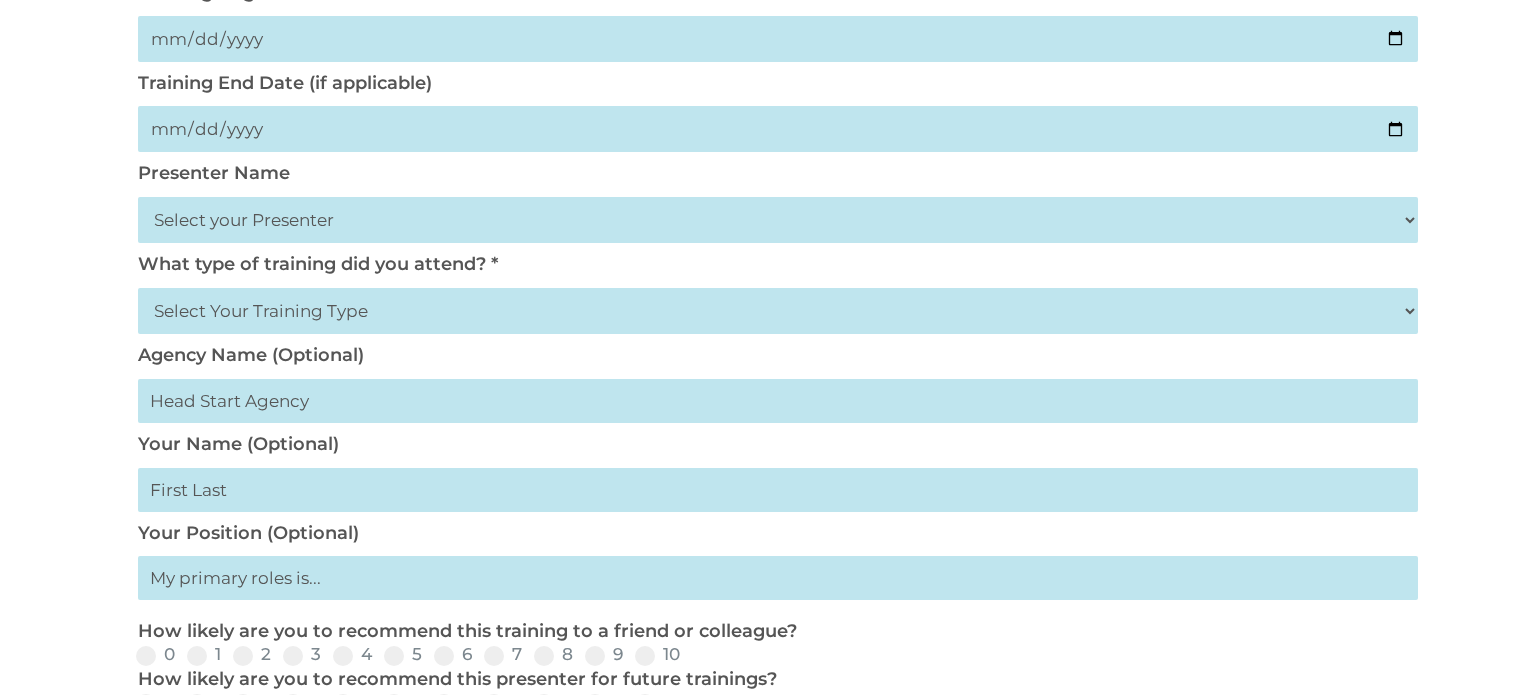 click on "Select Your Training Type
On-site (at your agency)
Virtual Visit
Live Group Webinar" at bounding box center (778, 311) 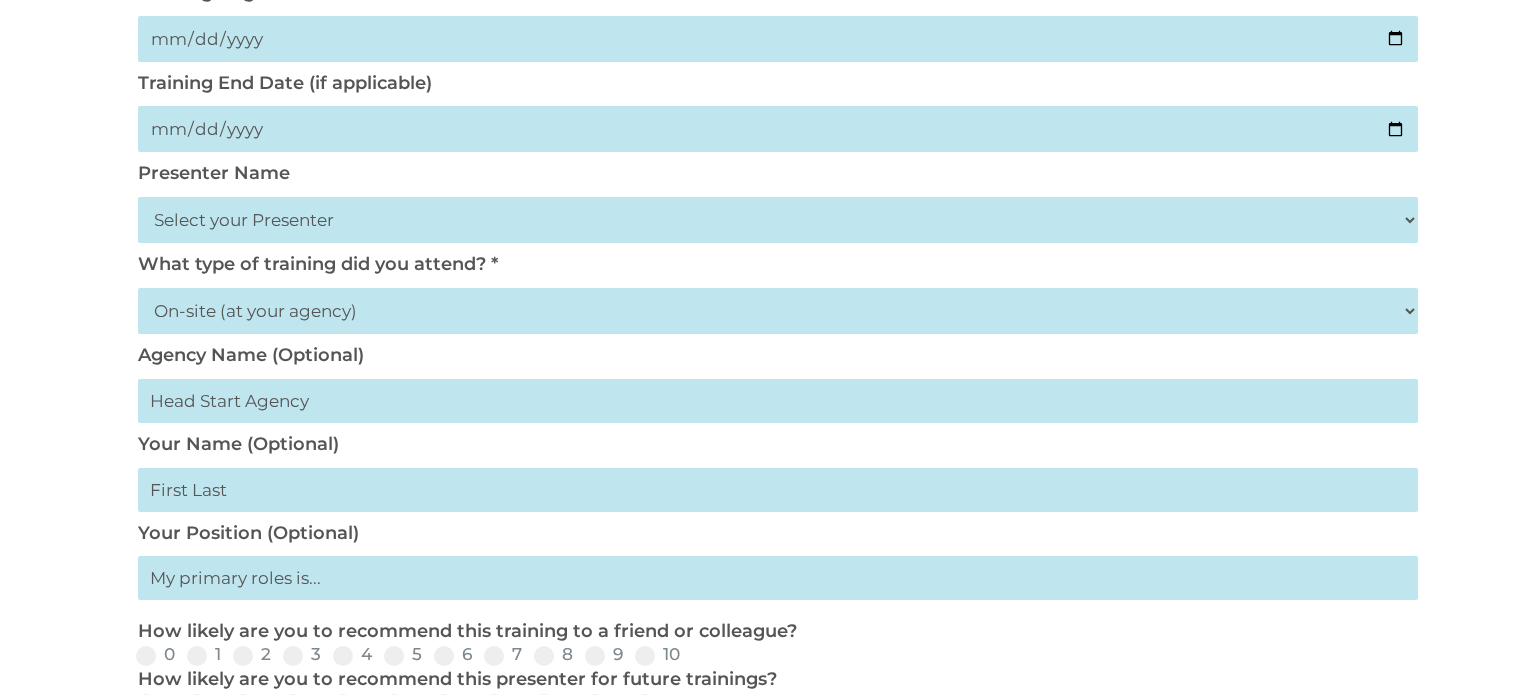 click on "Select Your Training Type
On-site (at your agency)
Virtual Visit
Live Group Webinar" at bounding box center [778, 311] 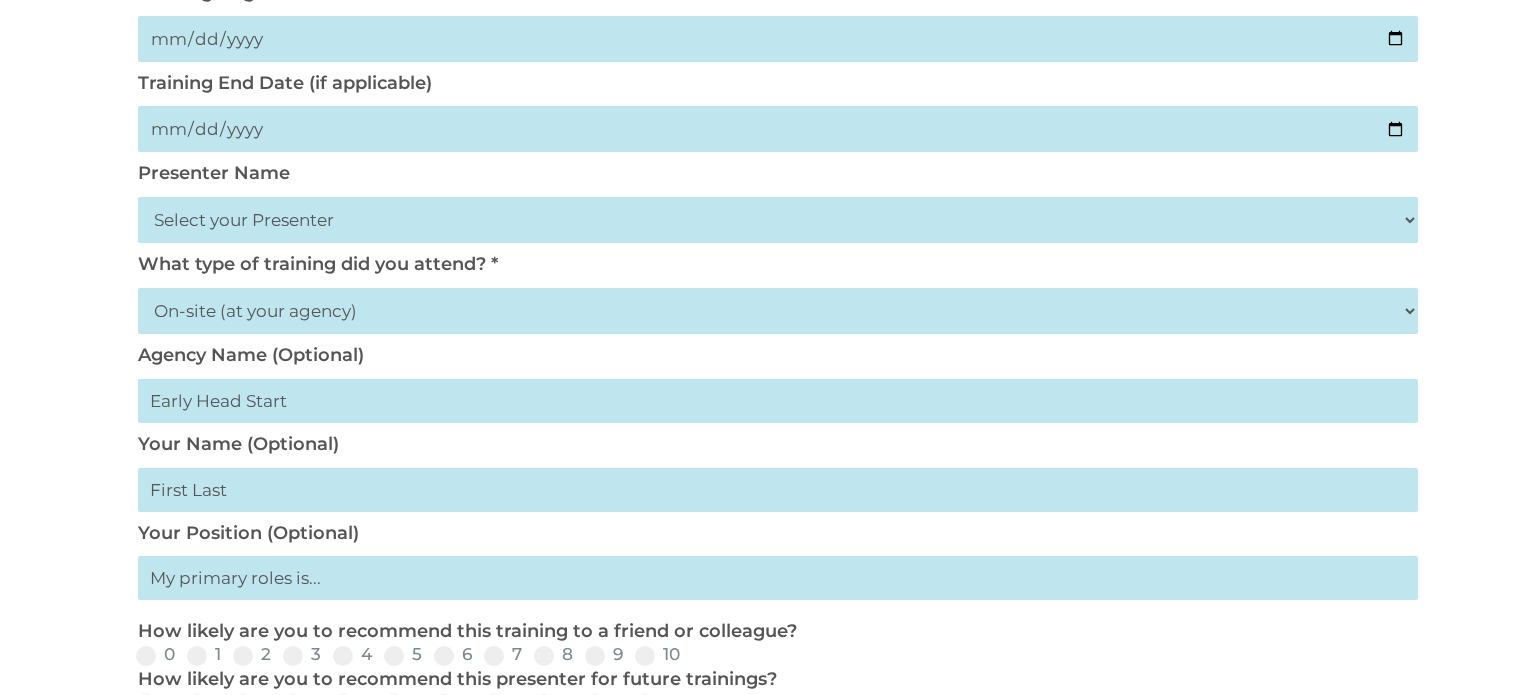 type on "Early Head Start" 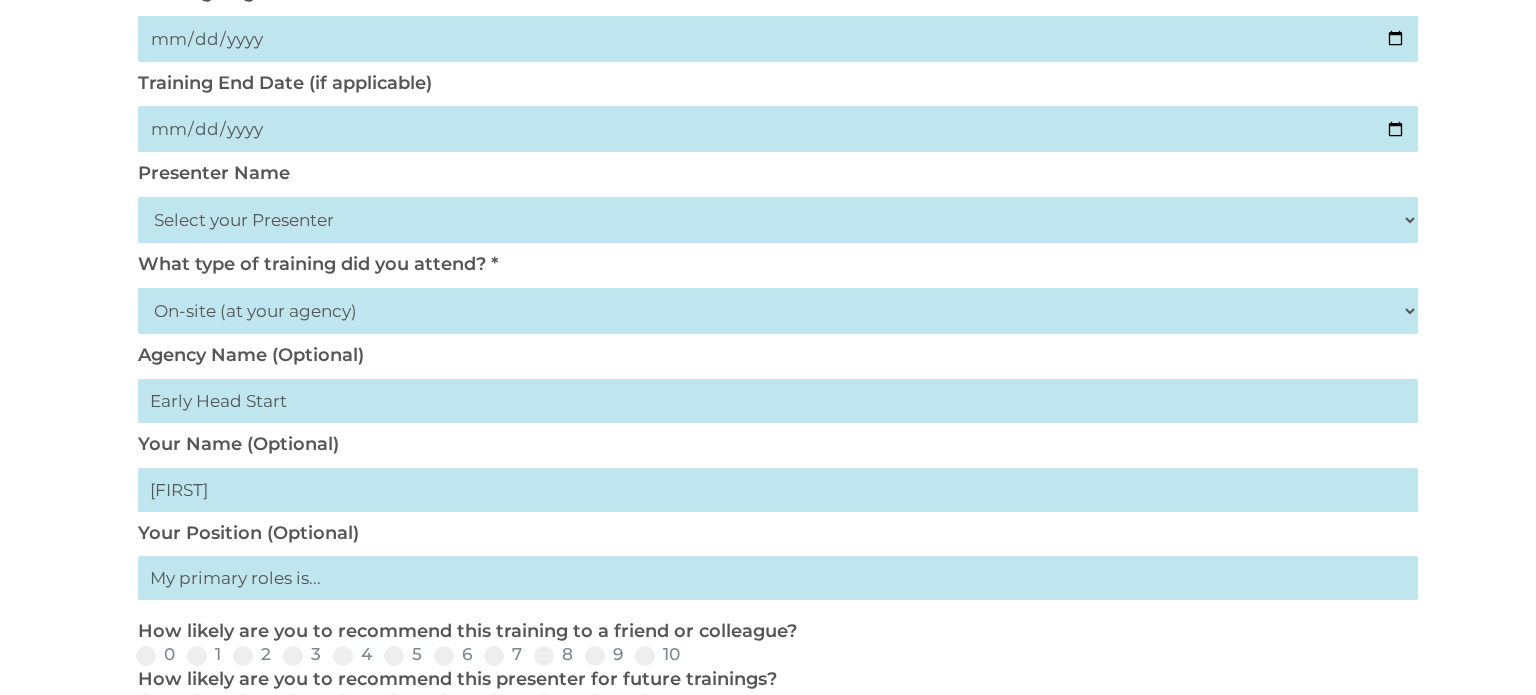 type on "[FIRST]" 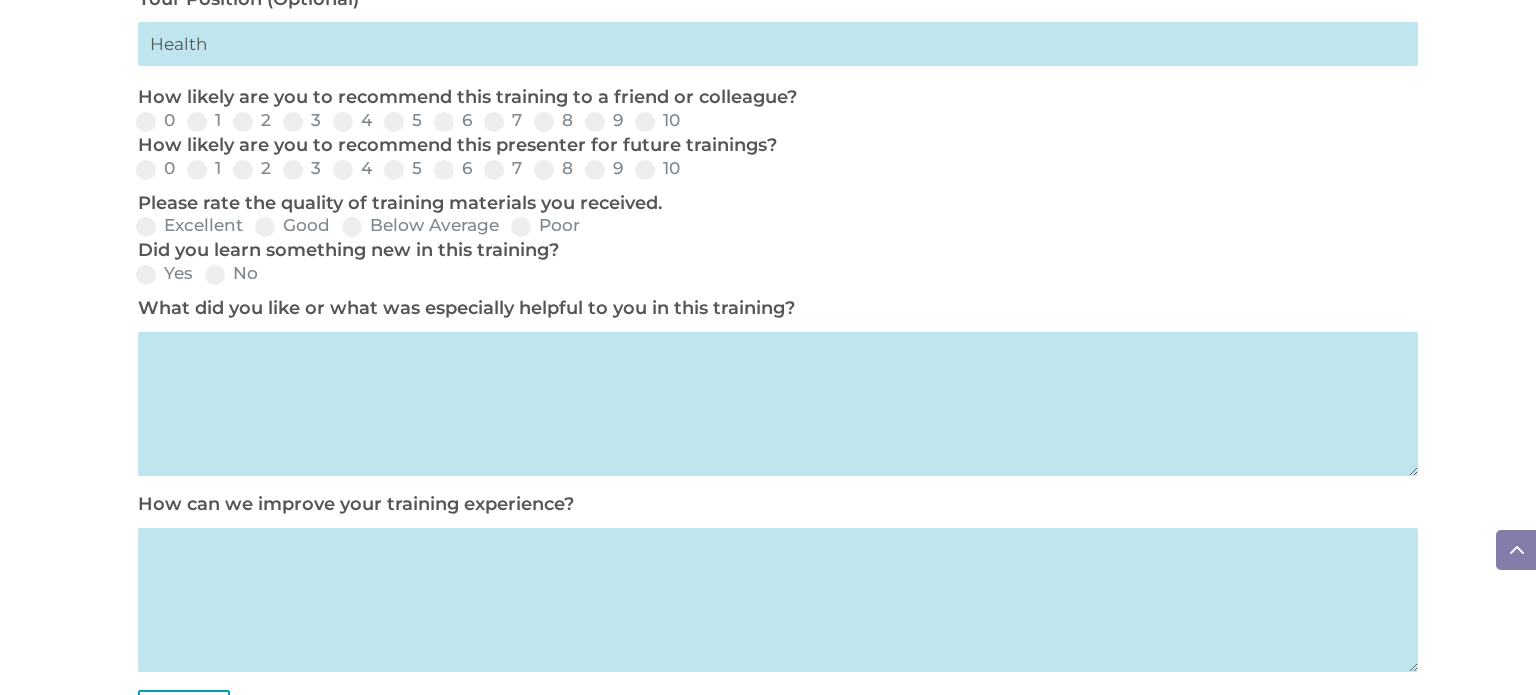 scroll, scrollTop: 938, scrollLeft: 0, axis: vertical 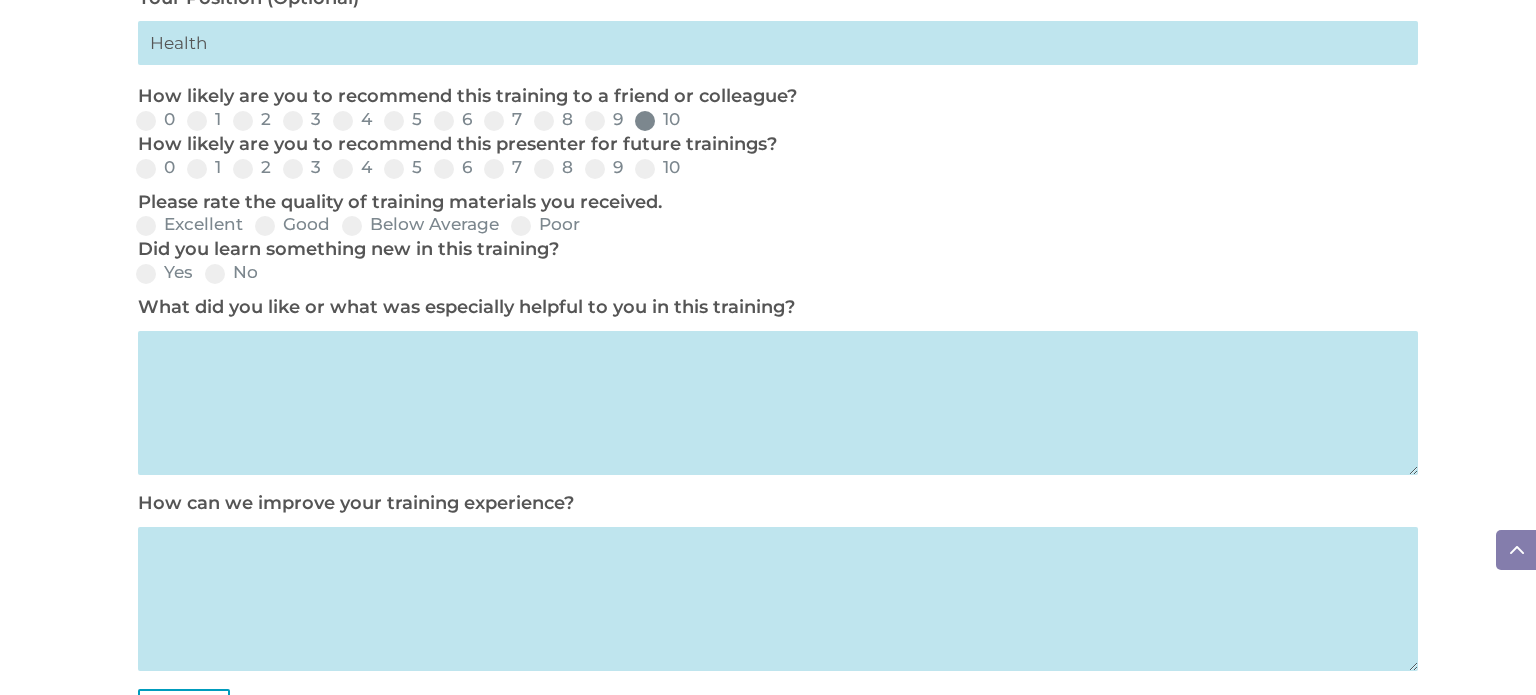 type on "Health" 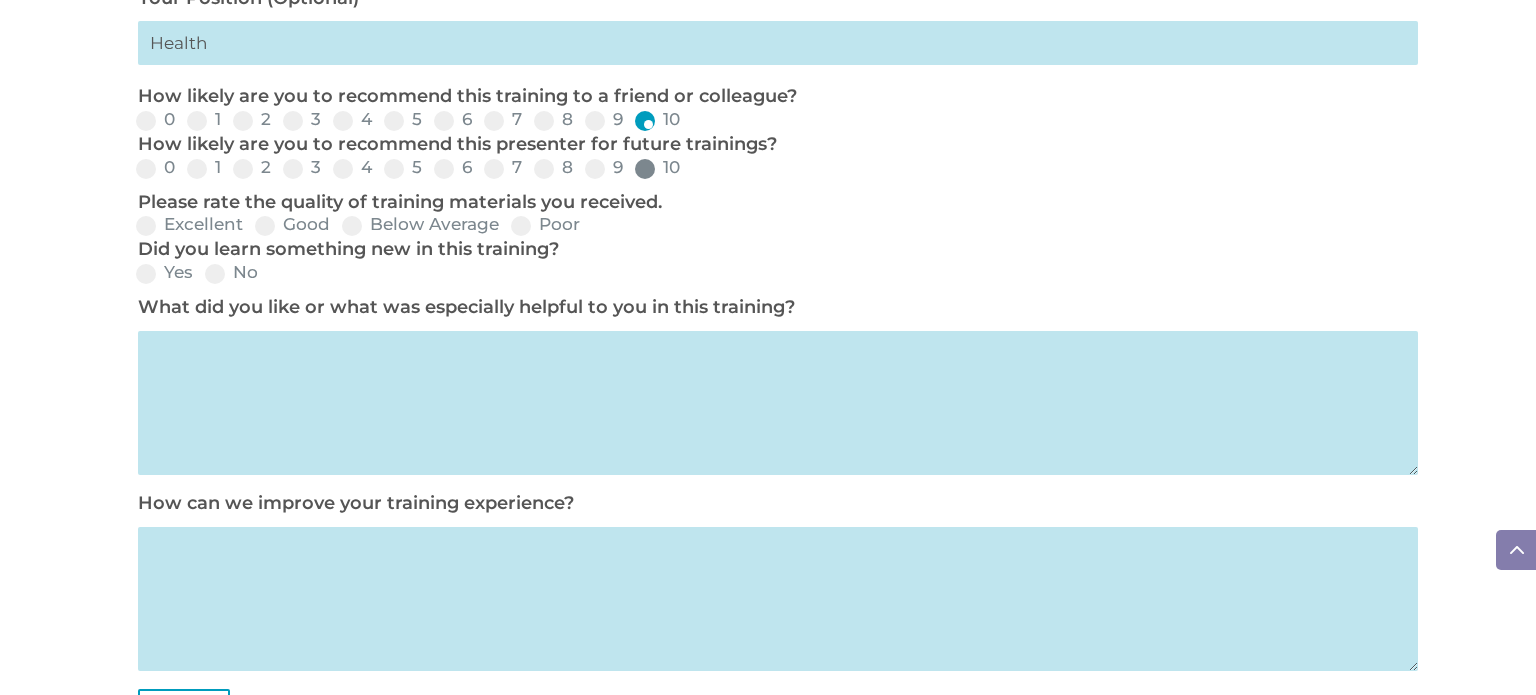 click at bounding box center (645, 169) 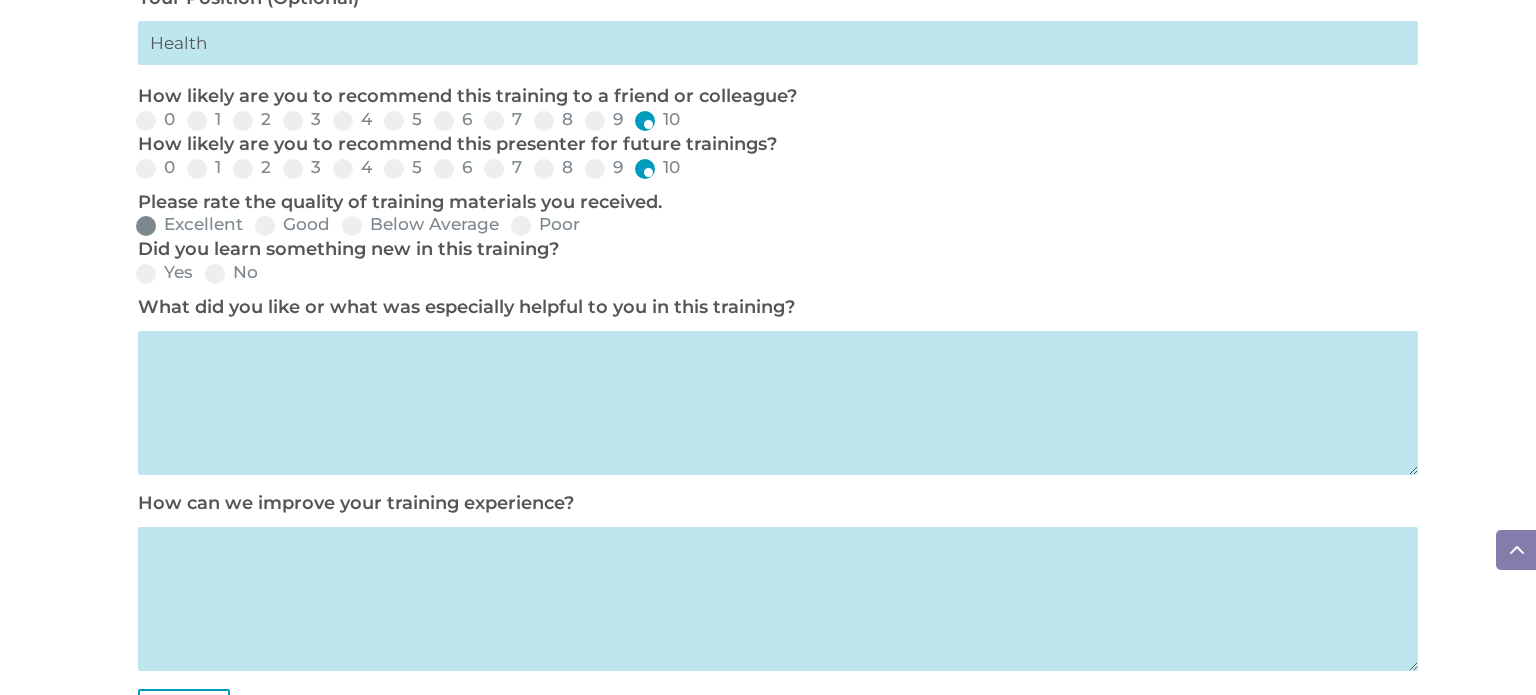 click at bounding box center [146, 226] 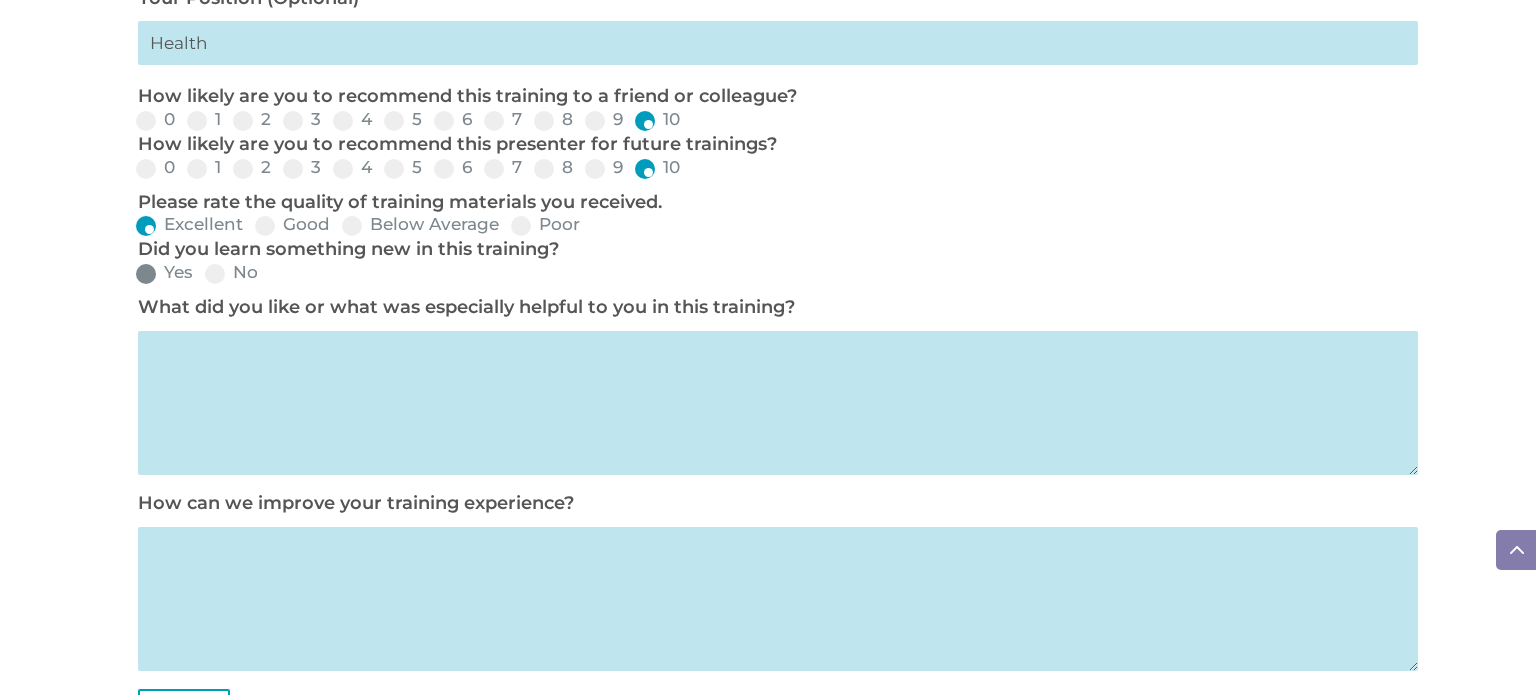 click at bounding box center [146, 274] 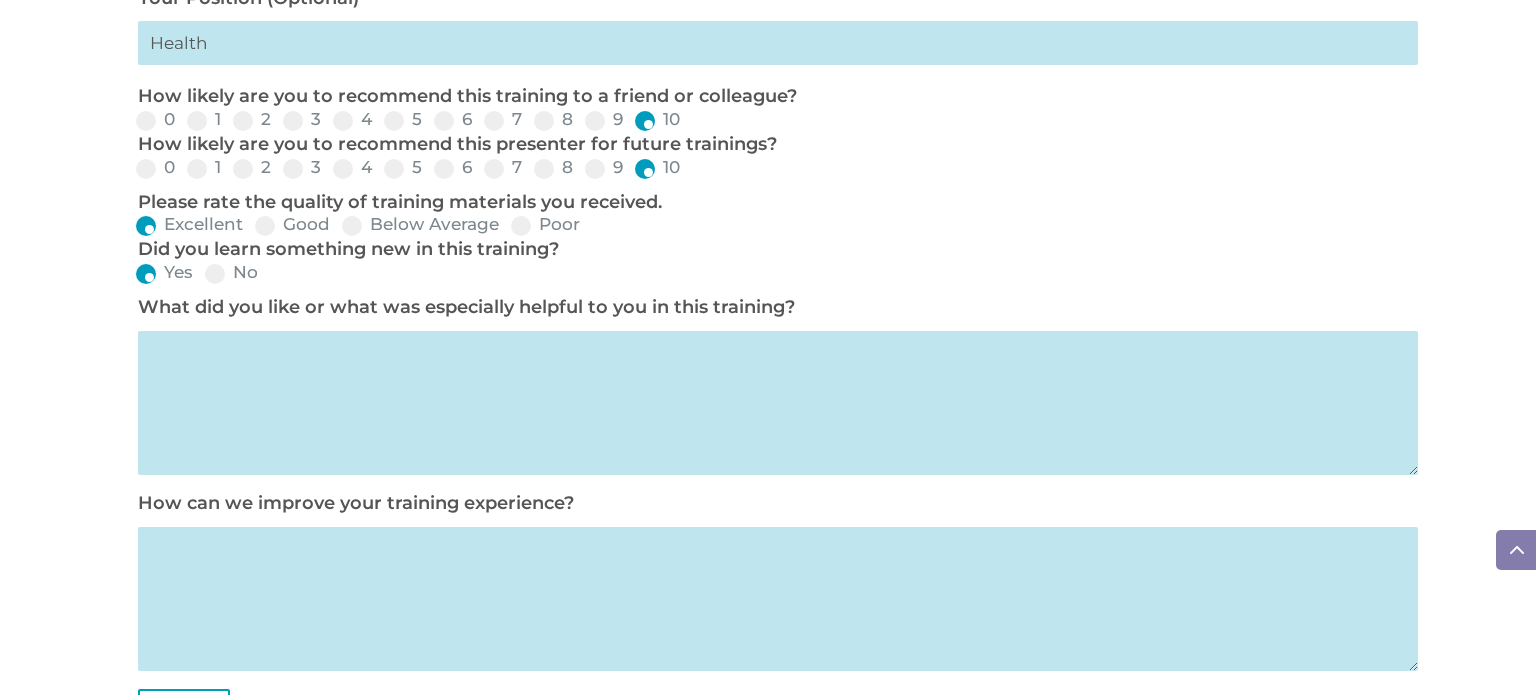 click at bounding box center (778, 403) 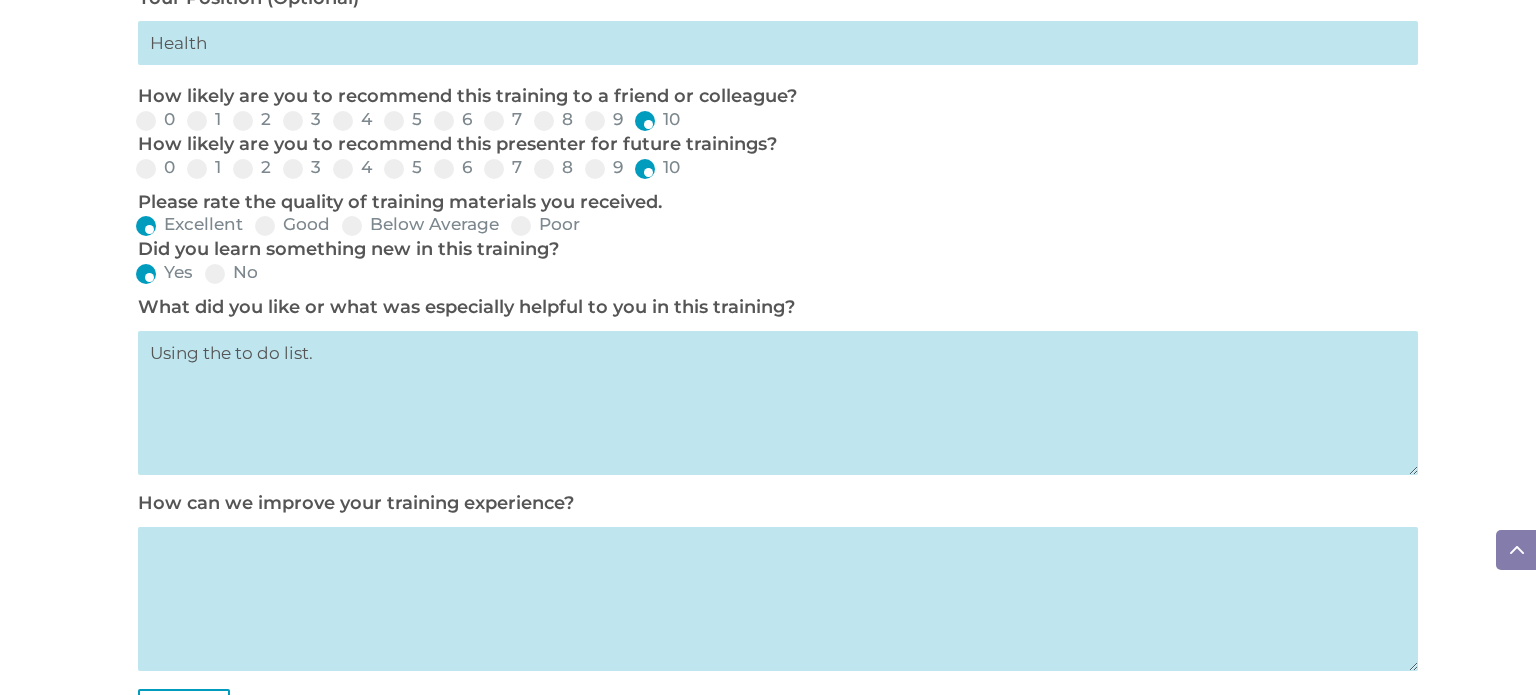 type on "Using the to do list." 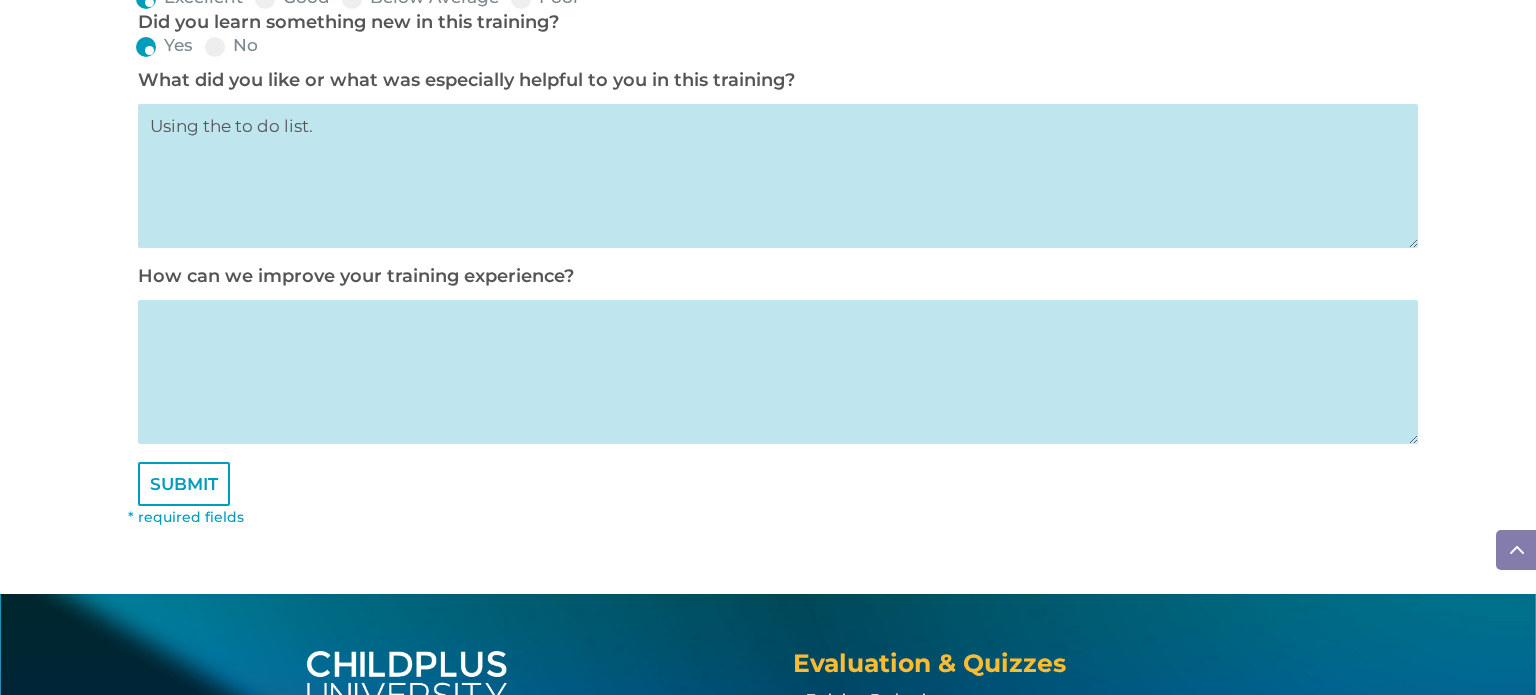 scroll, scrollTop: 1179, scrollLeft: 0, axis: vertical 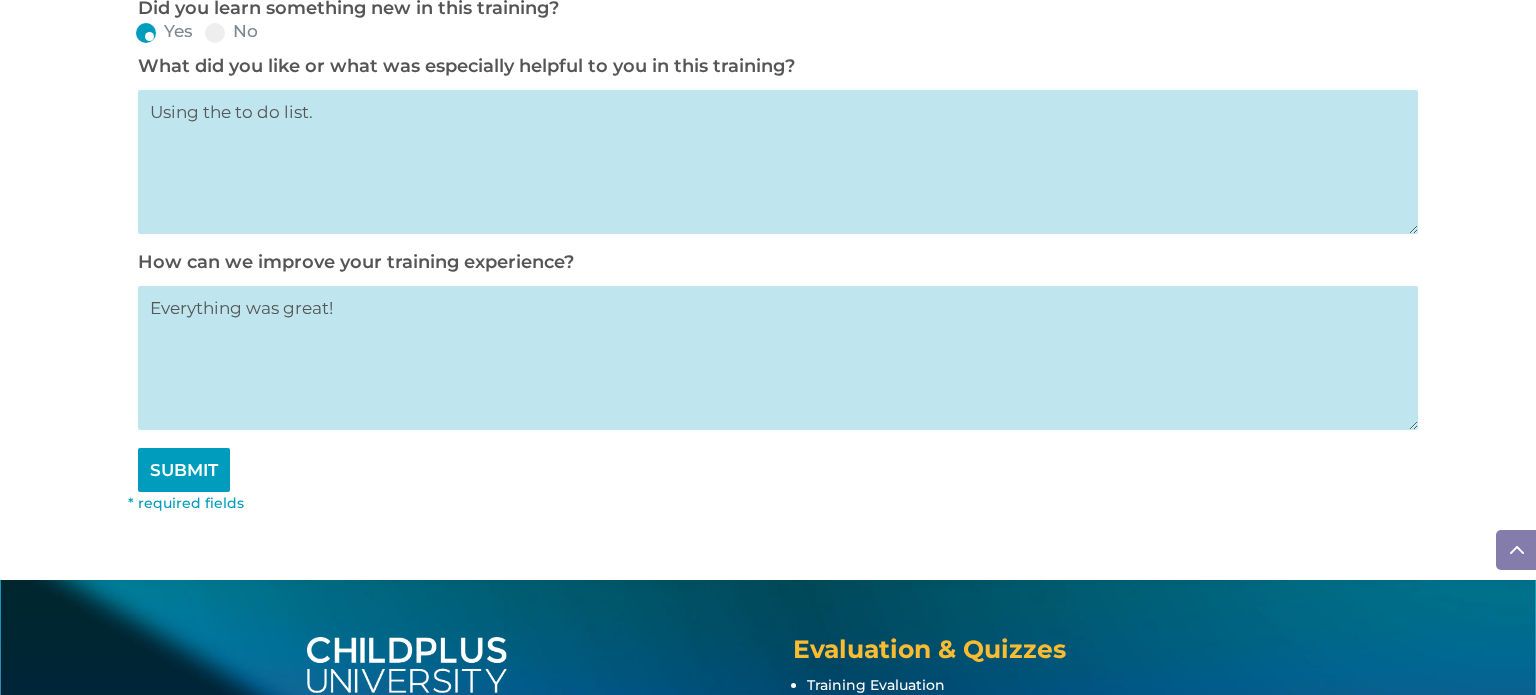 type on "Everything was great!" 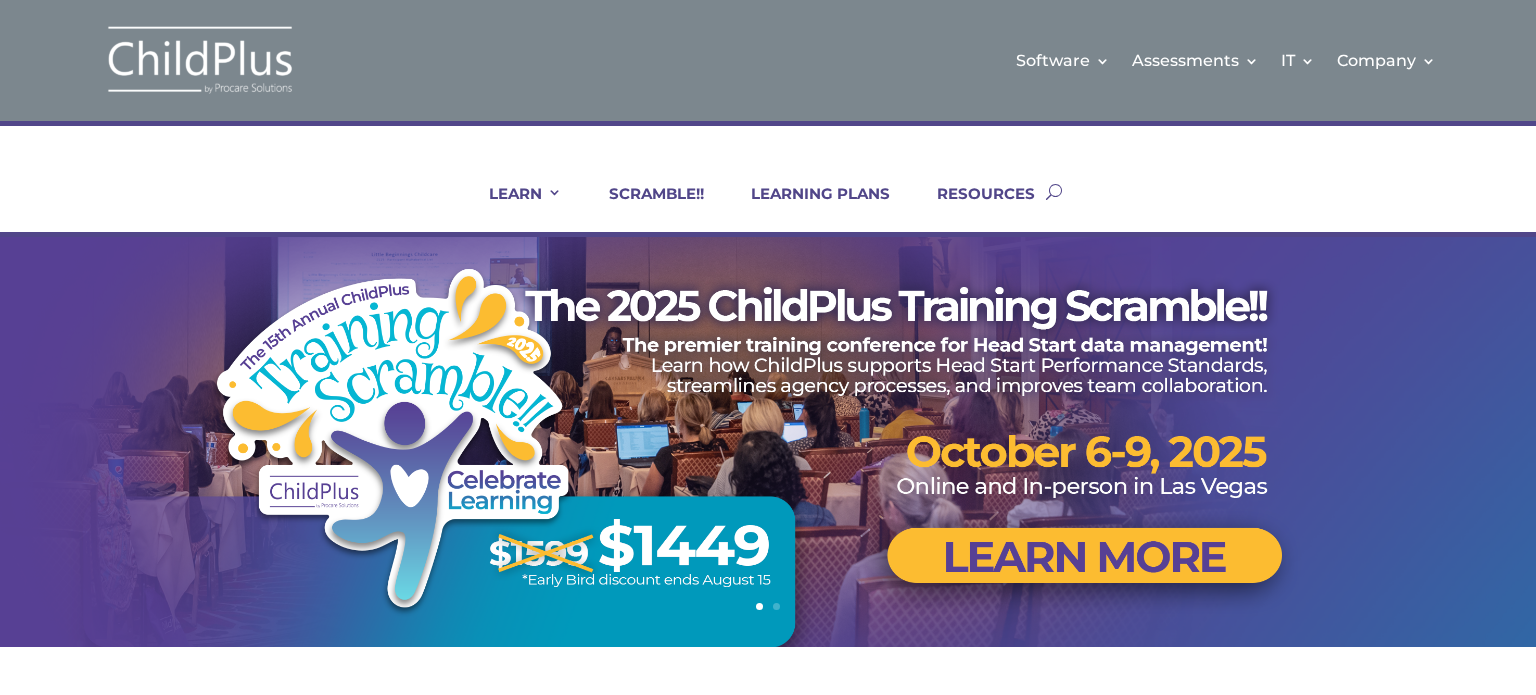 scroll, scrollTop: 0, scrollLeft: 0, axis: both 